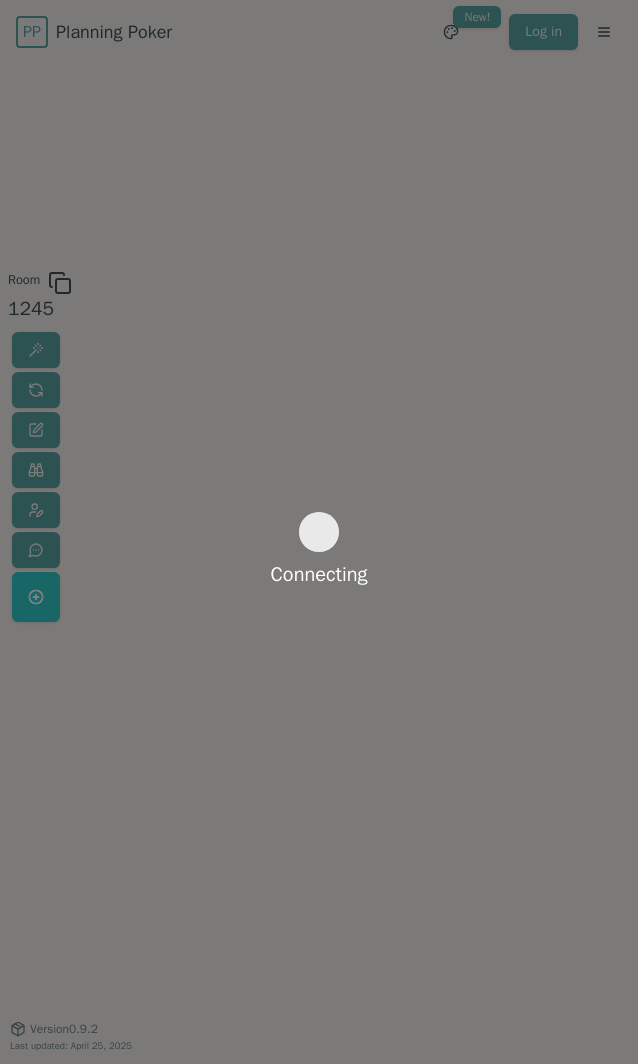 scroll, scrollTop: 0, scrollLeft: 0, axis: both 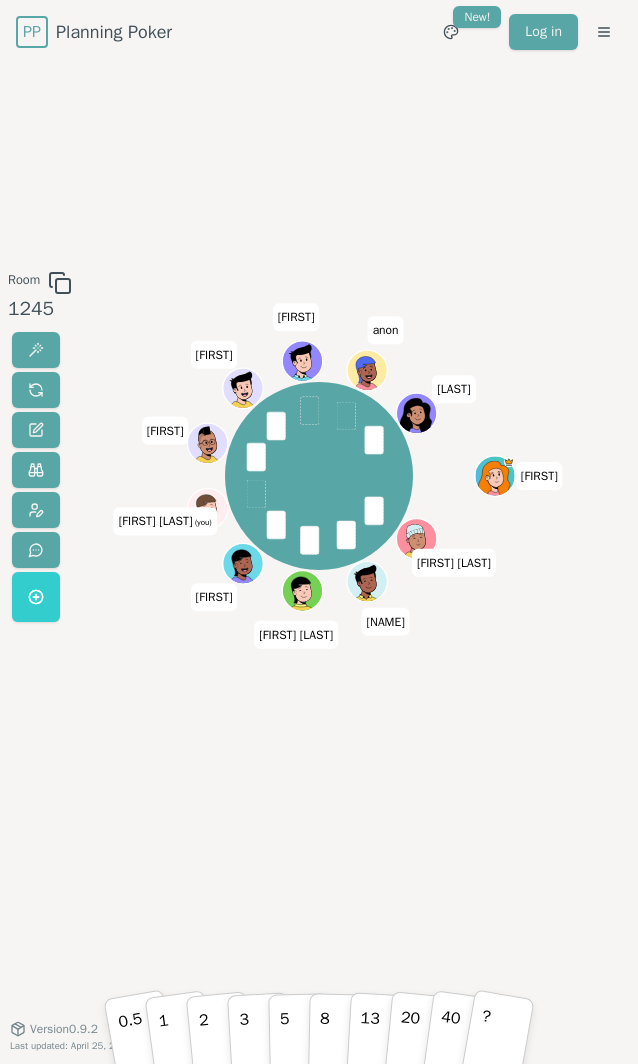 click on "Room 1245 [FIRST] [FIRST] [FIRST] [LAST] [FIRST] [LAST] [FIRST] [LAST] [FIRST] [LAST] [FIRST] [LAST] [FIRST] [LAST]   (you) [FIRST] [FIRST] [FIRST] [FIRST]   0.5 1 2 3 5 8 13 20 40 ? Version  0.9.2 Last updated:   April 25, 2025" at bounding box center (319, 546) 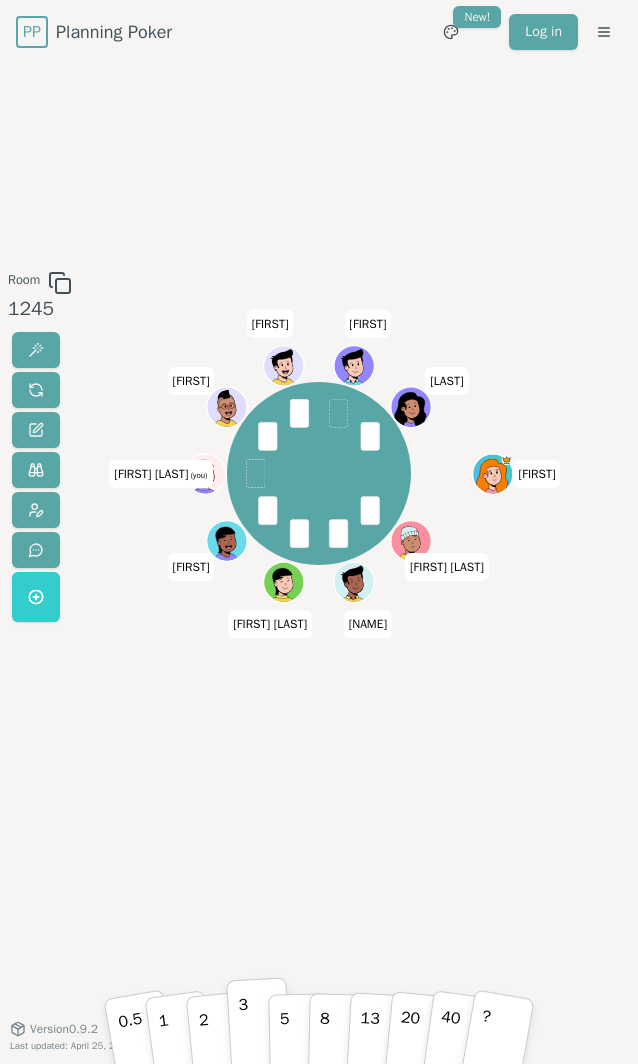 click on "3" at bounding box center (258, 1023) 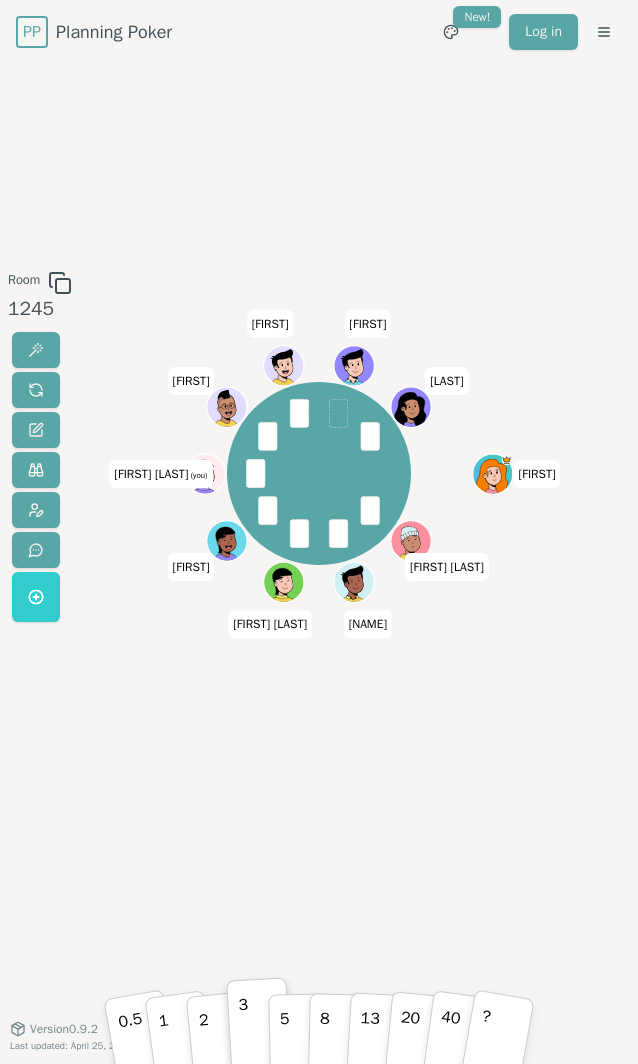 click on "3" at bounding box center (258, 1023) 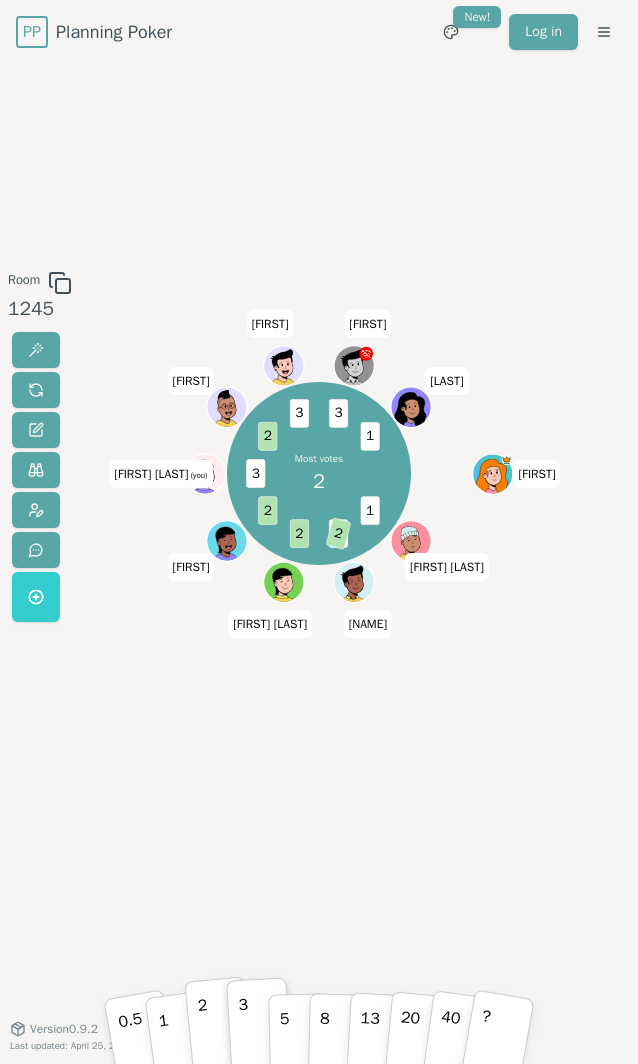 click on "2" at bounding box center [218, 1023] 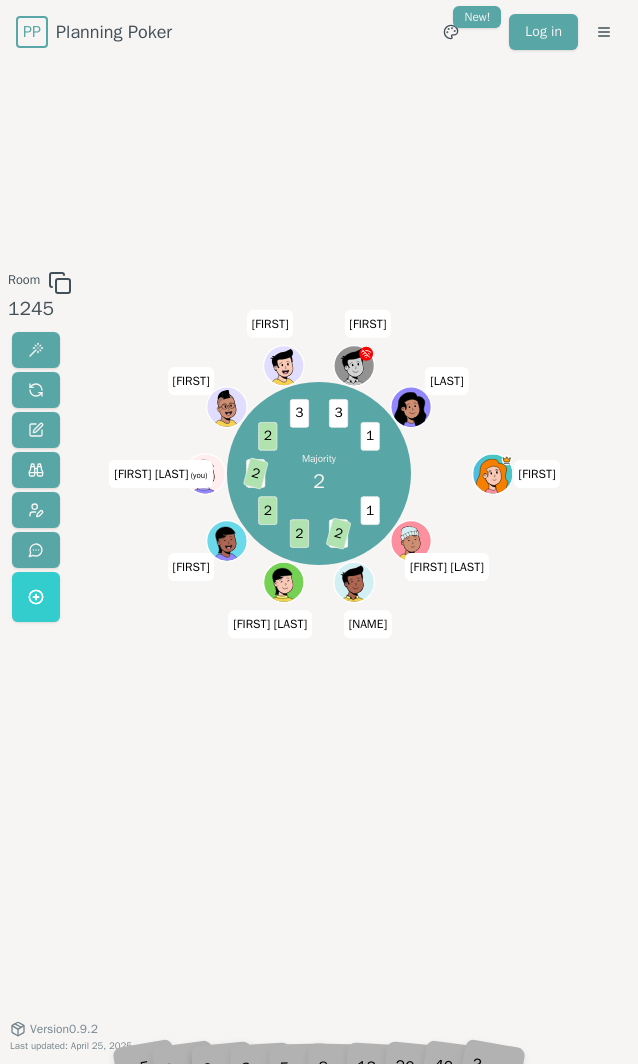 drag, startPoint x: 197, startPoint y: 1038, endPoint x: 215, endPoint y: 941, distance: 98.65597 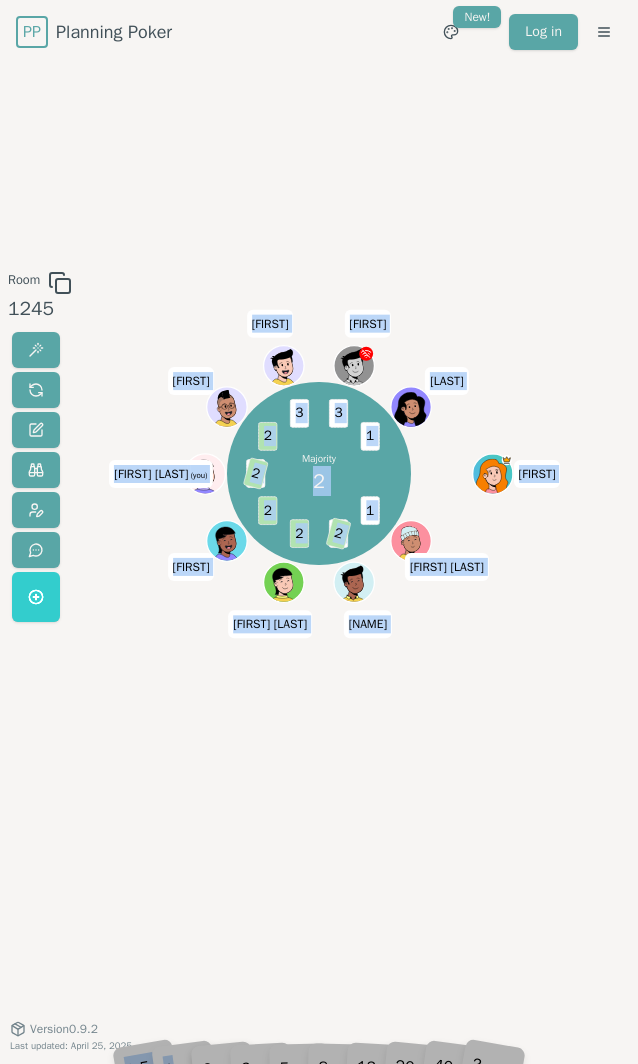 click on "Room 1245 Majority 2 1 1 2 2 2 3 2 2 3 3 1 [FIRST] [FIRST] [FIRST] [LAST] [FIRST] [LAST] [FIRST] [LAST] [FIRST] [LAST] [FIRST] [LAST] [FIRST] [LAST]   (you) [FIRST] [FIRST] [FIRST] [FIRST]   0.5 1 2 3 5 8 13 20 40 ? Version  0.9.2 Last updated:   April 25, 2025" at bounding box center [319, 546] 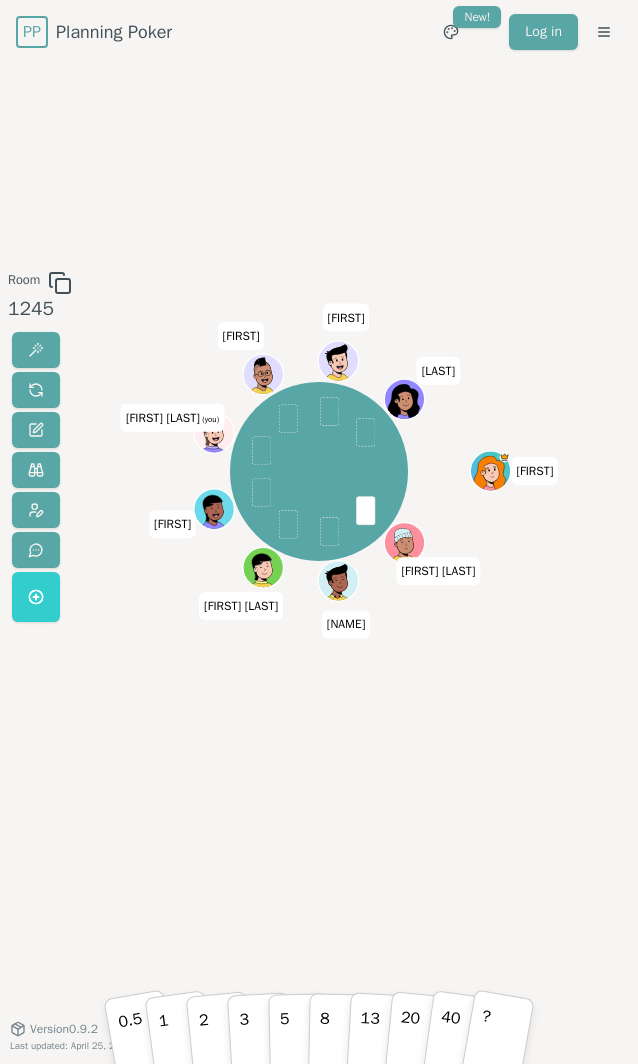 click on "Room 1245 [FIRST] [LAST] [FIRST] [LAST] [FIRST] [LAST] [FIRST] [LAST] [FIRST] [LAST] [FIRST] [LAST]   (you) [FIRST] [FIRST] [FIRST]   0.5 1 2 3 5 8 13 20 40 ? Version  0.9.2 Last updated:   April 25, 2025" at bounding box center (319, 546) 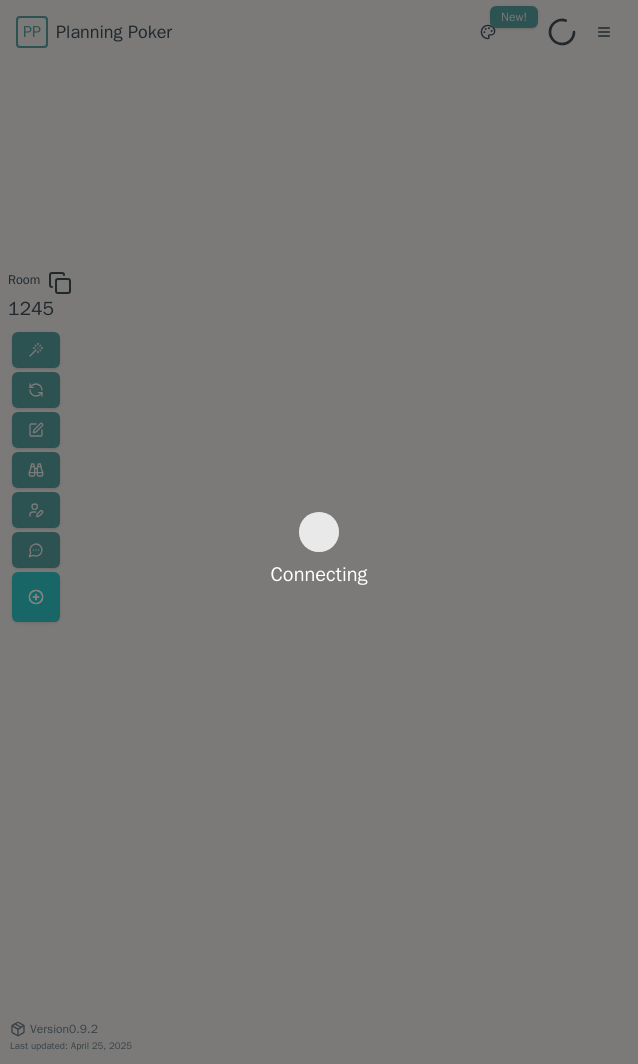scroll, scrollTop: 0, scrollLeft: 0, axis: both 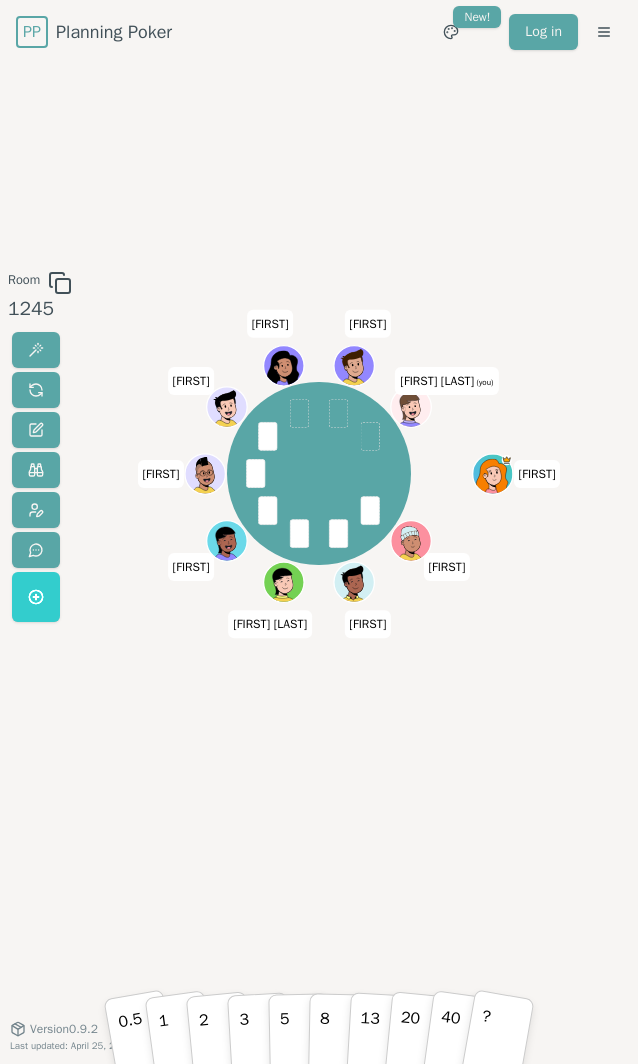 click on "[FIRST] [FIRST] [FIRST] [FIRST] [FIRST] [FIRST] [FIRST] [FIRST] [FIRST] [FIRST]   (you)" at bounding box center (318, 546) 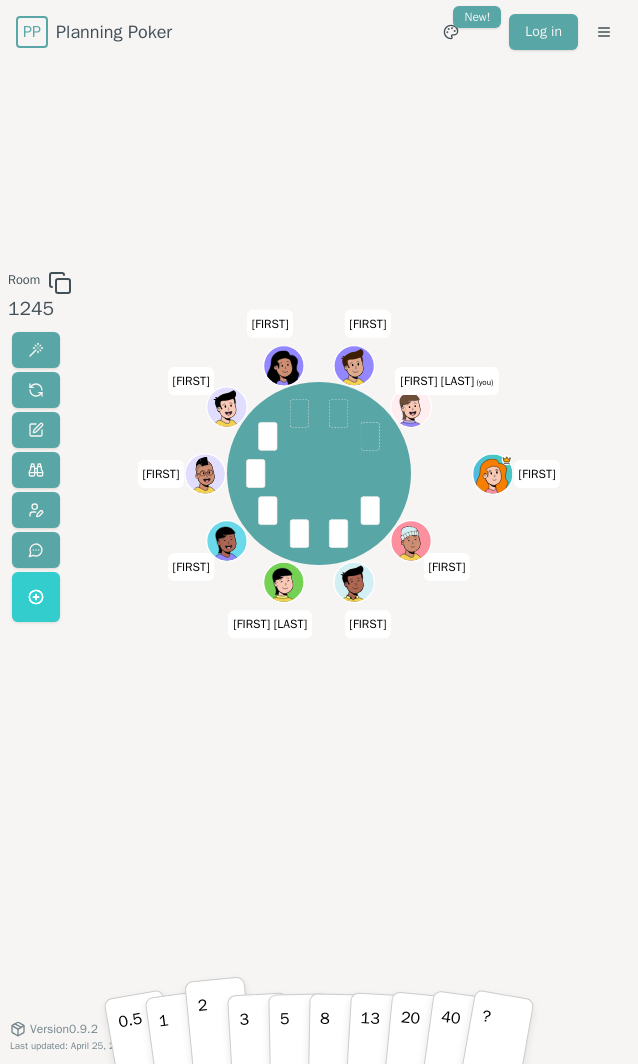 click on "2" at bounding box center [204, 1025] 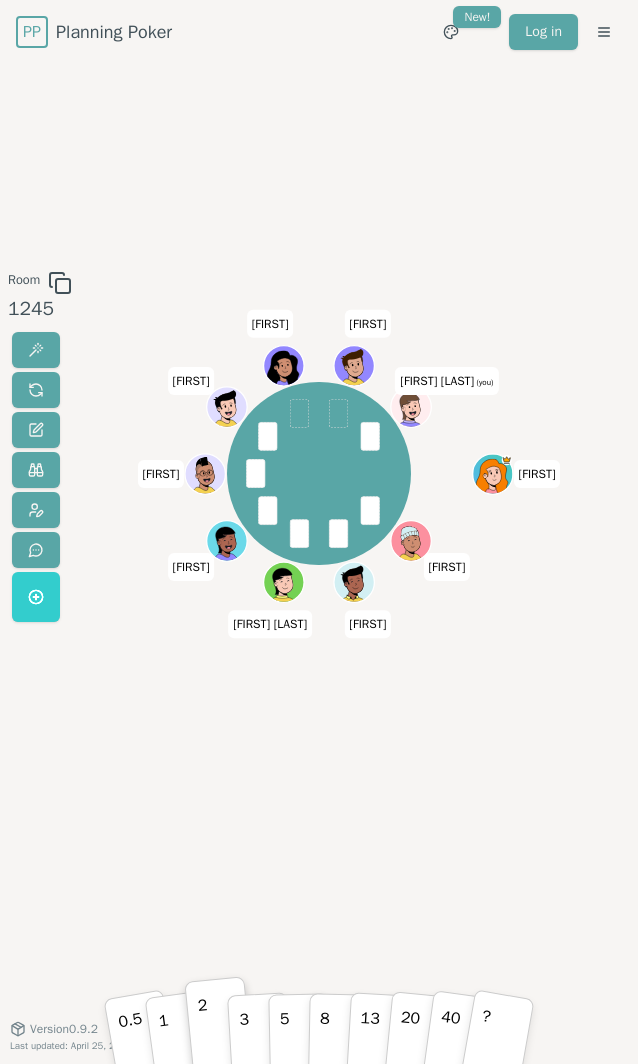 click on "2" at bounding box center [218, 1023] 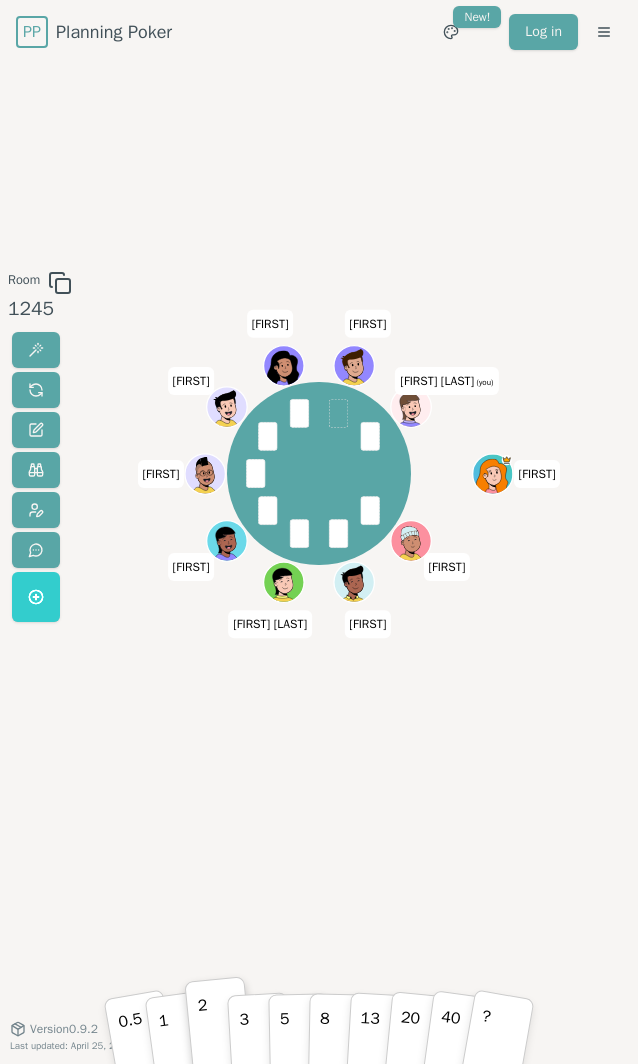 click on "2" at bounding box center [204, 1025] 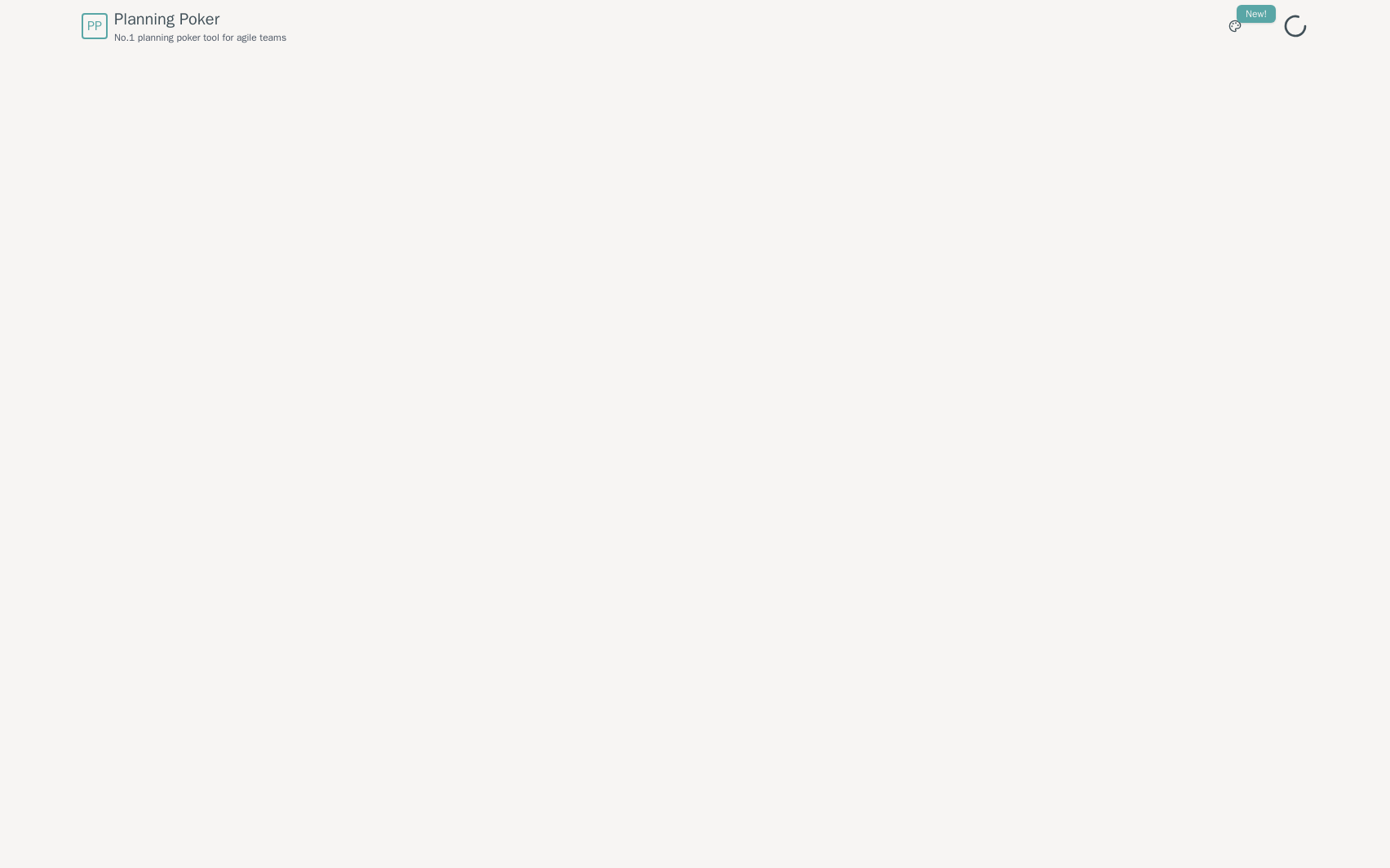 scroll, scrollTop: 0, scrollLeft: 0, axis: both 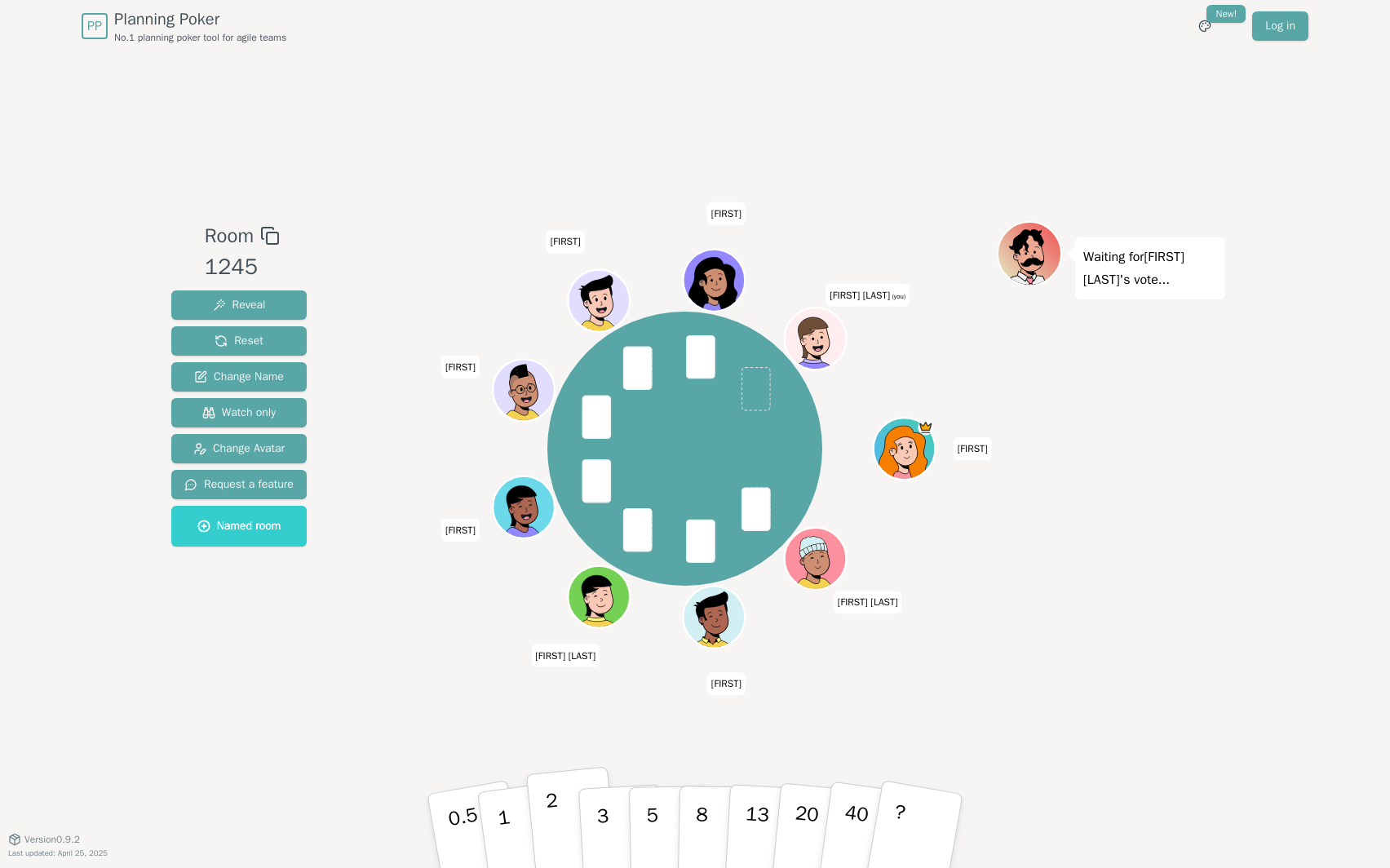 click on "2" at bounding box center [555, 833] 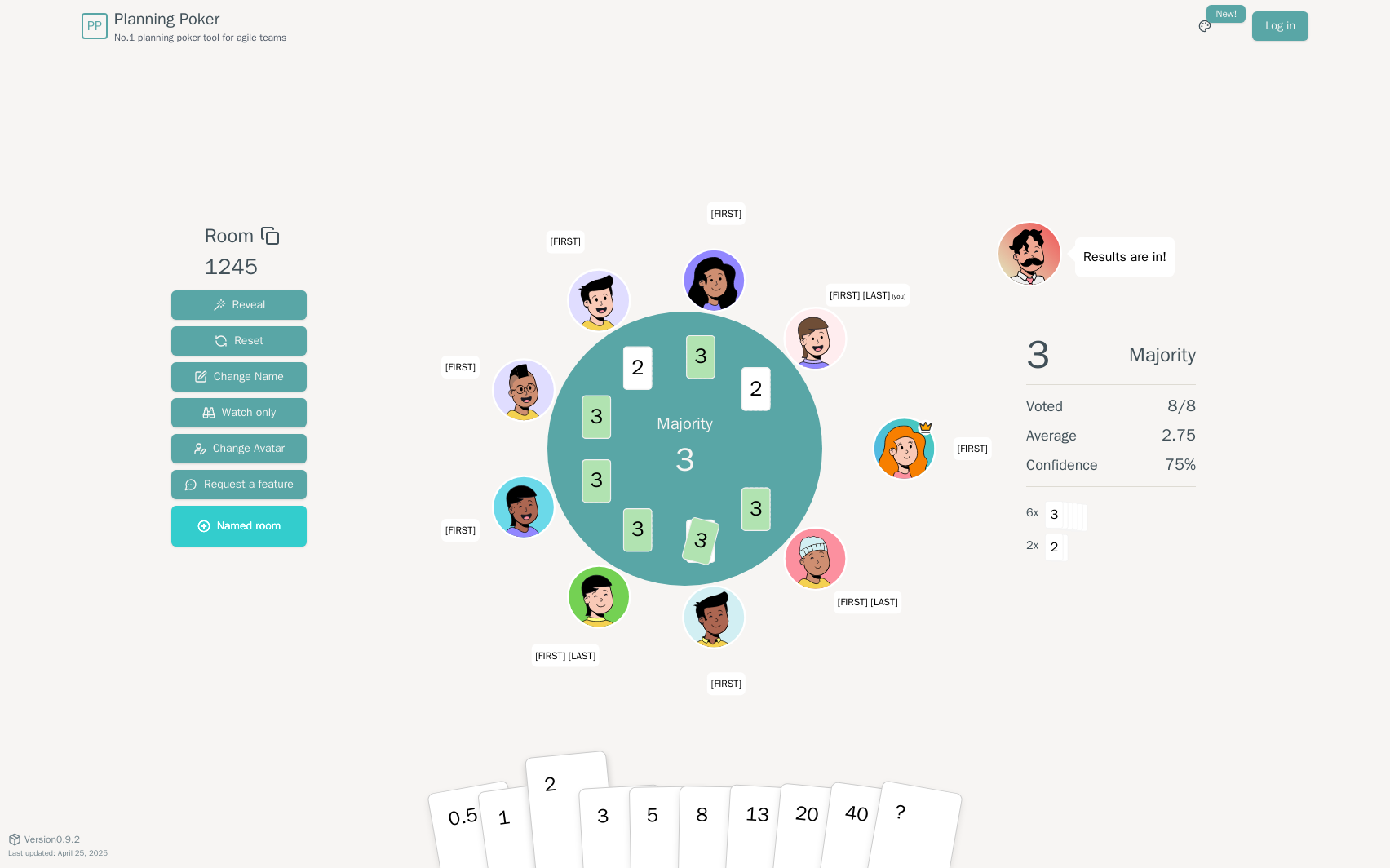 type 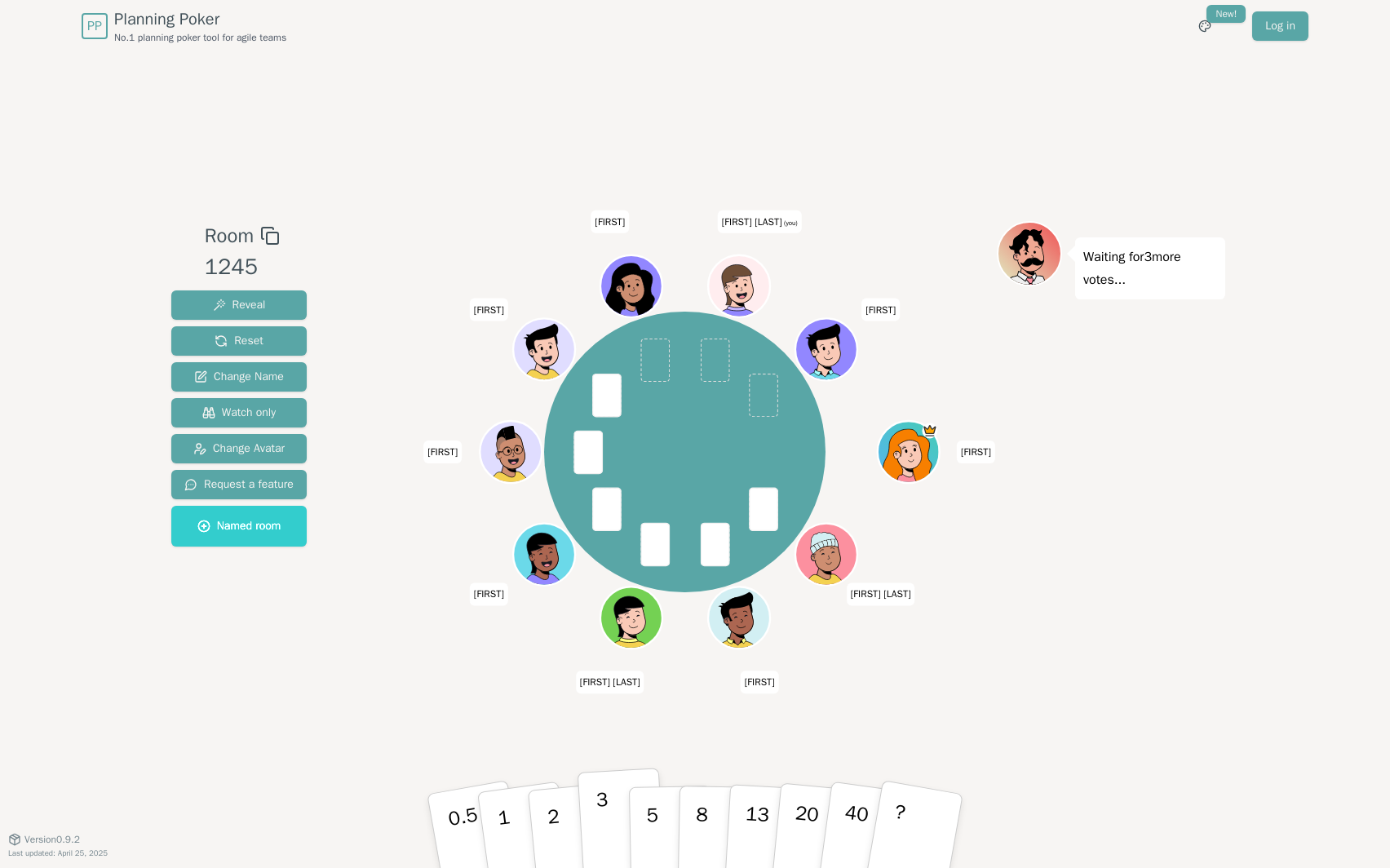 click on "3" at bounding box center [622, 831] 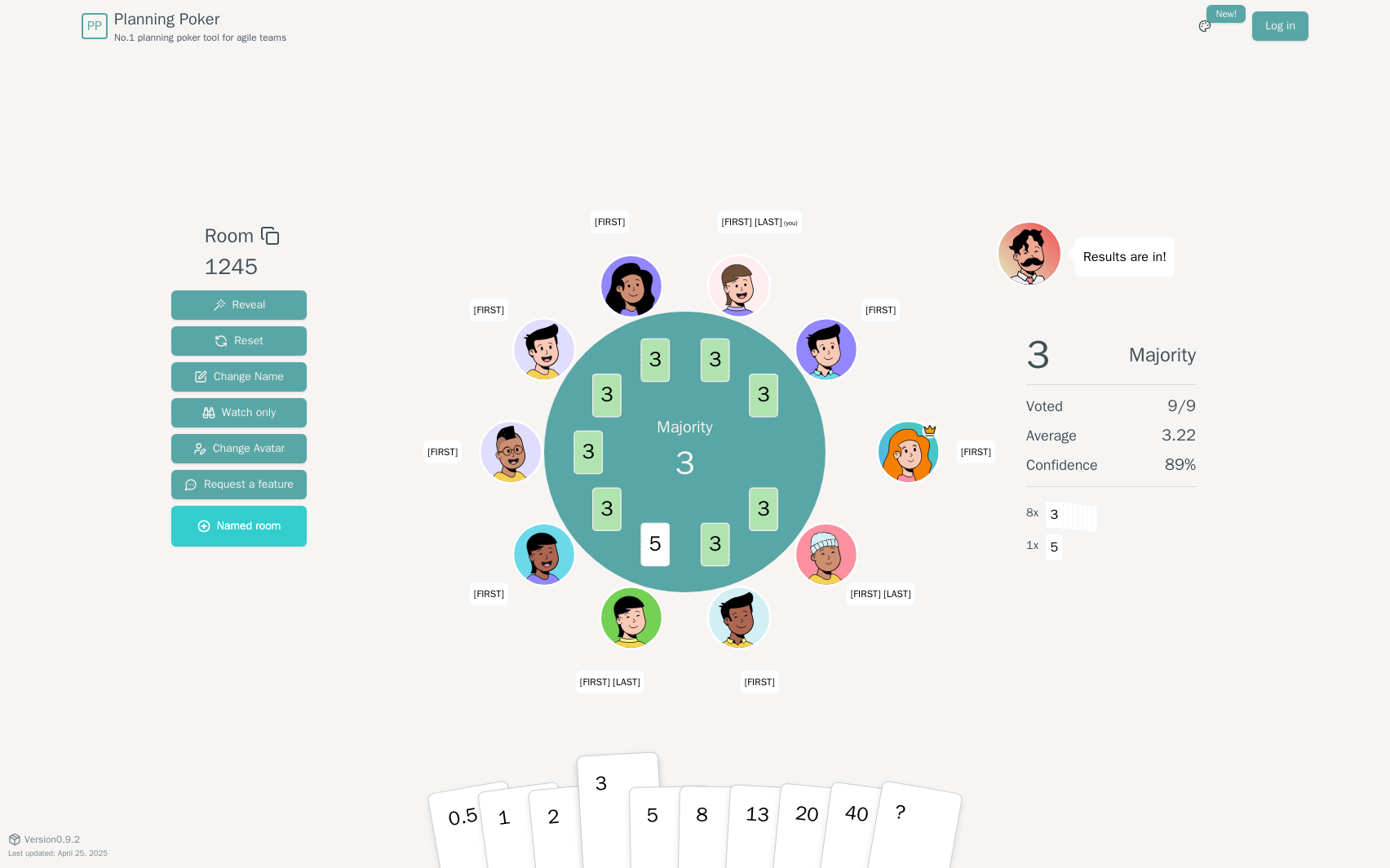 type 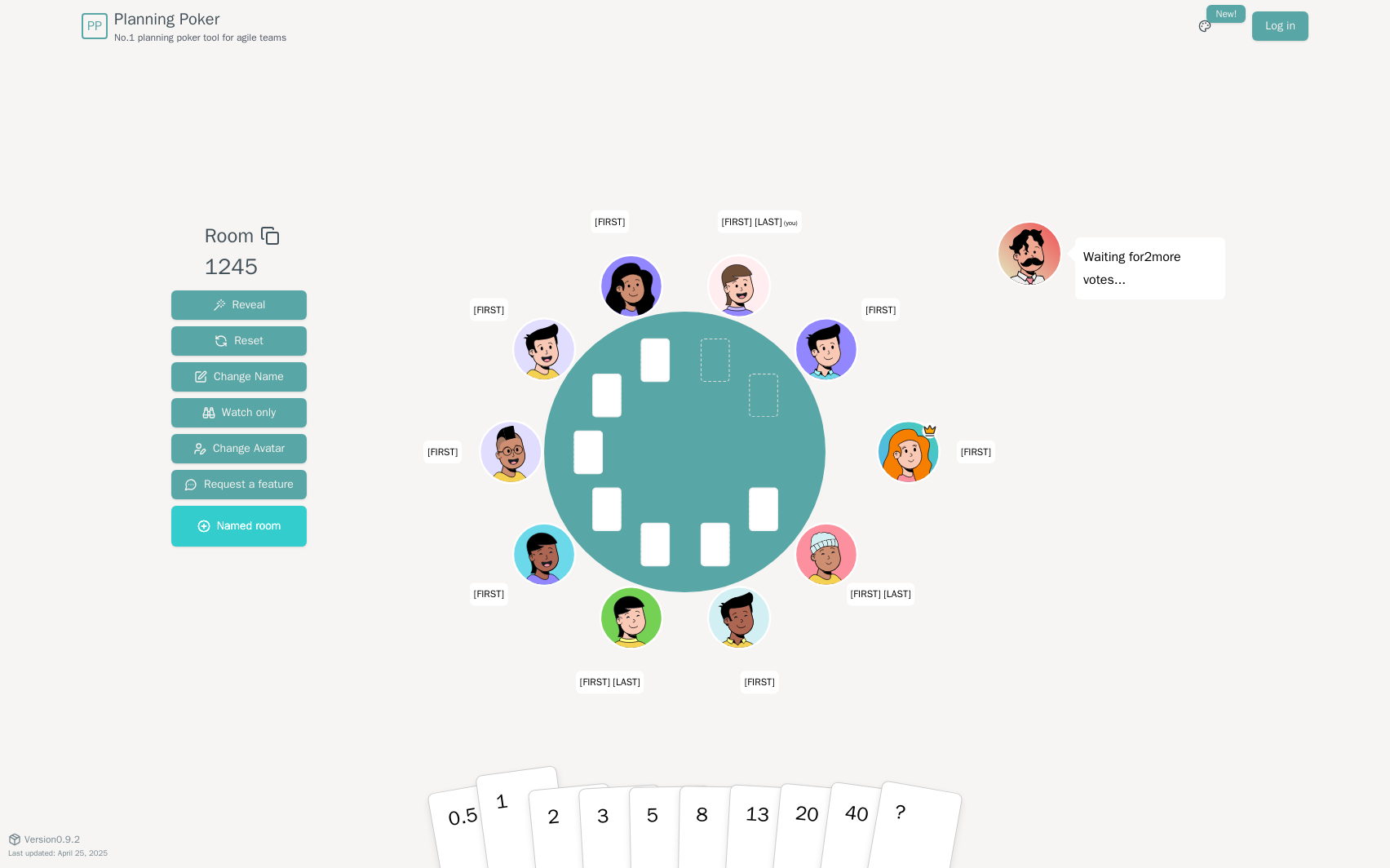 click on "1" at bounding box center (523, 831) 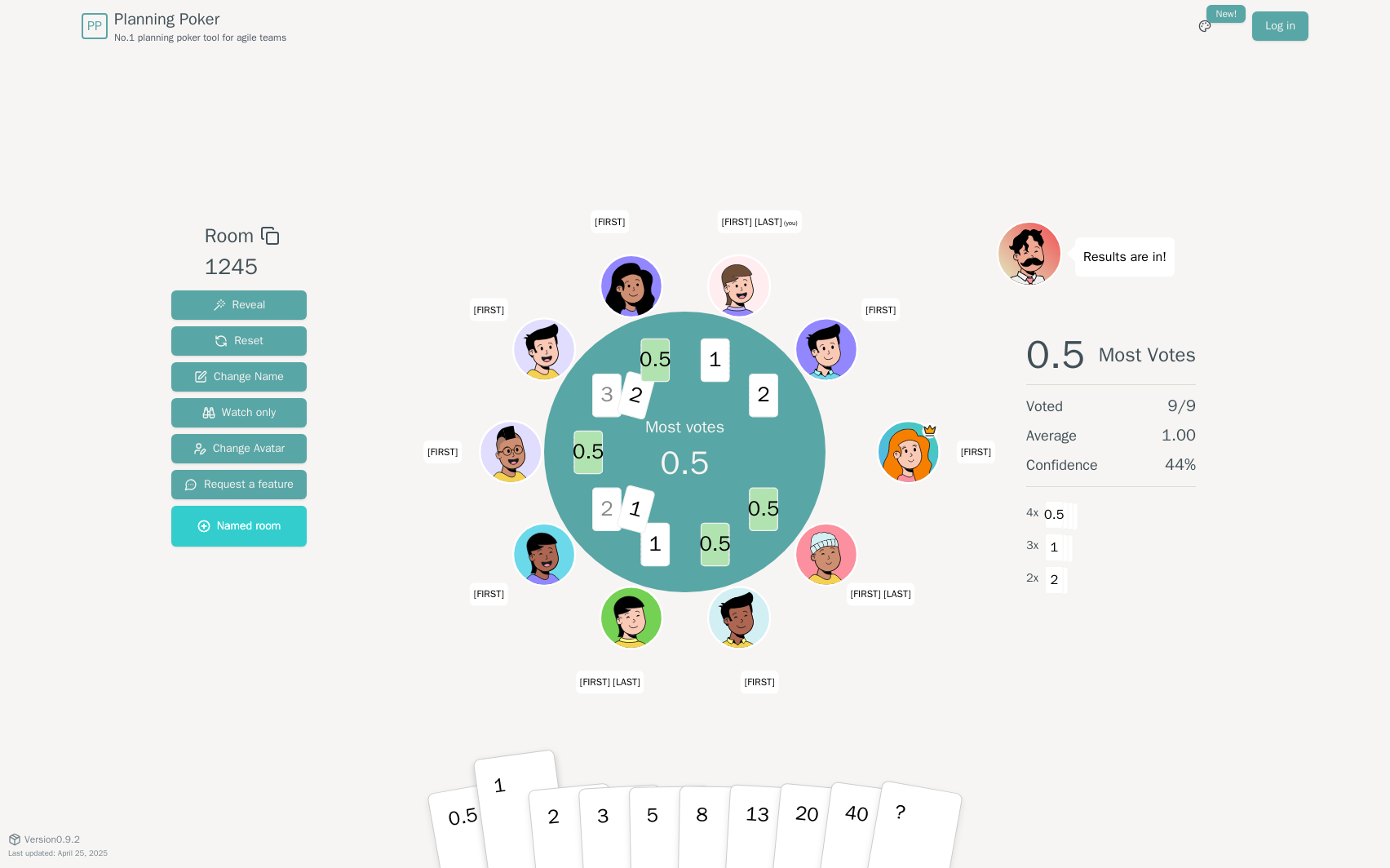 type 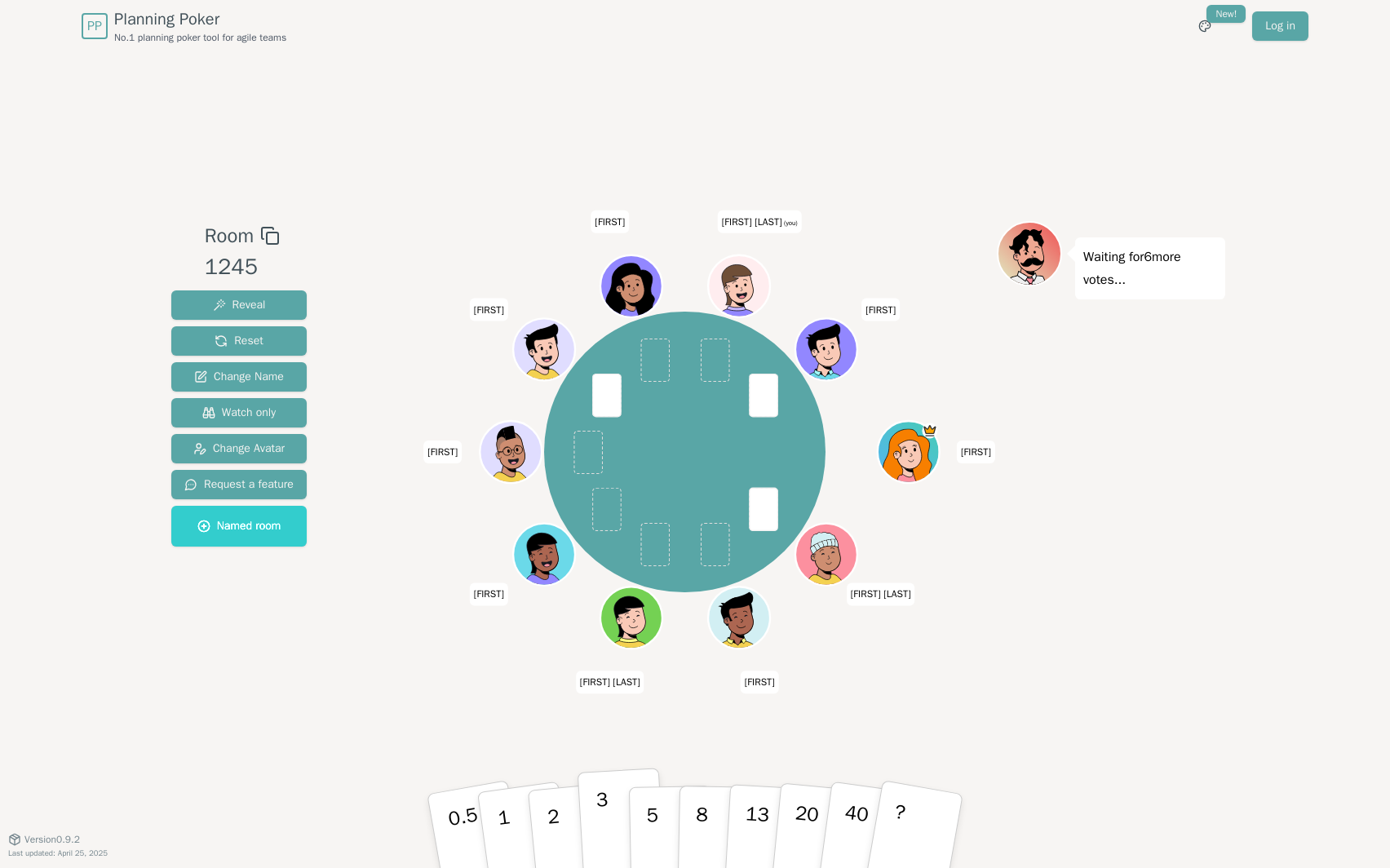 click on "3" at bounding box center (604, 832) 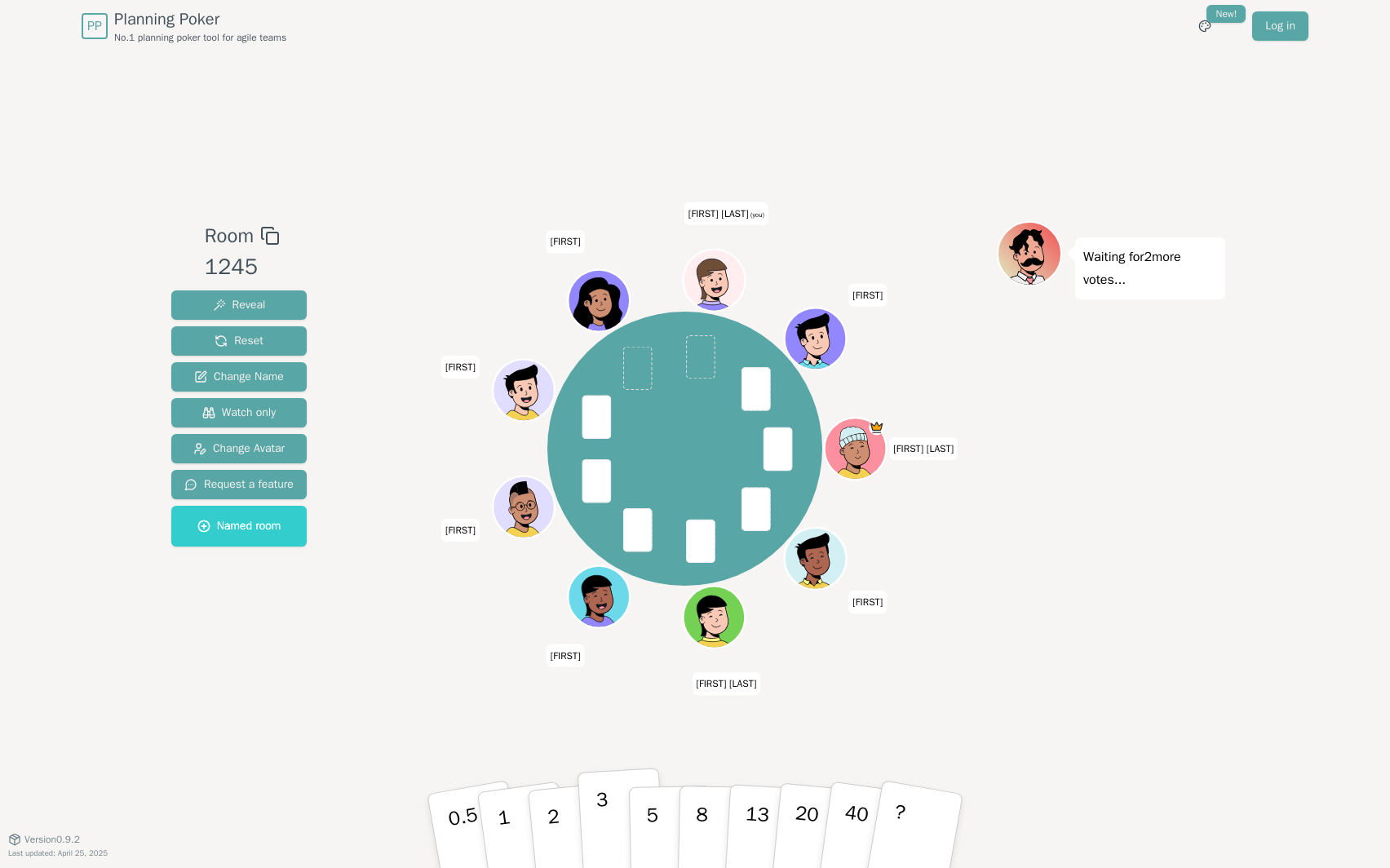 click on "3" at bounding box center [622, 831] 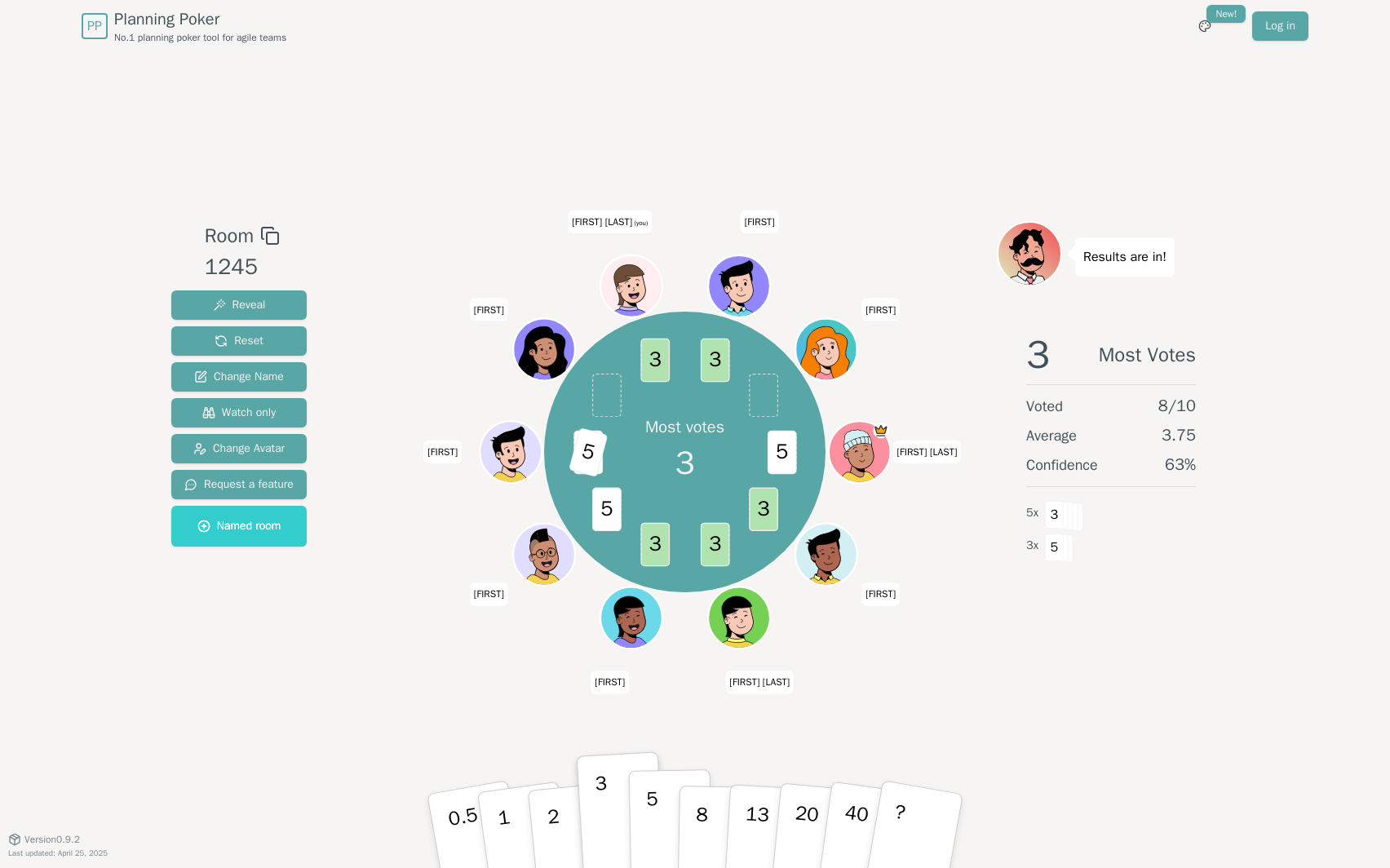 click on "5" at bounding box center (671, 831) 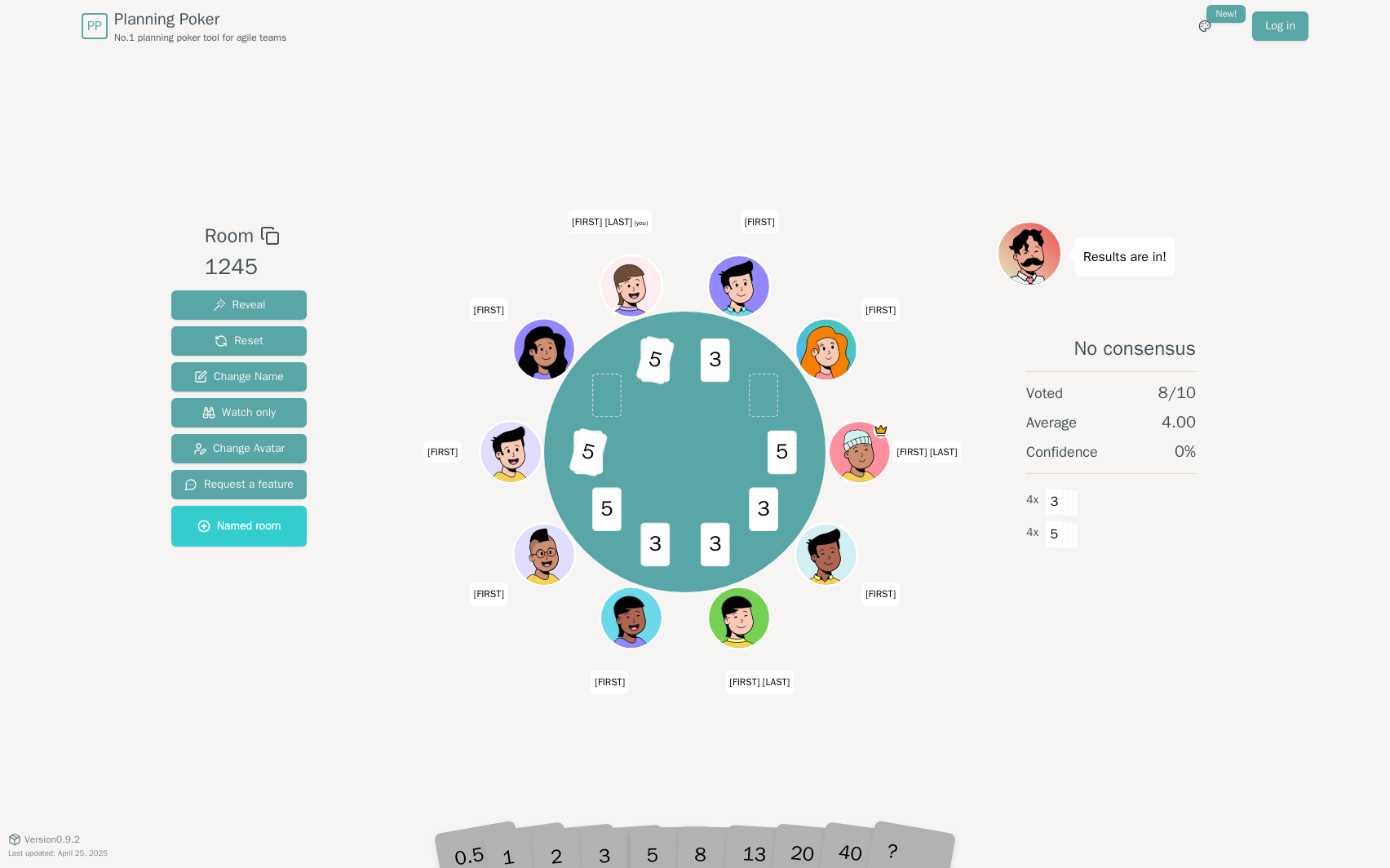 type 